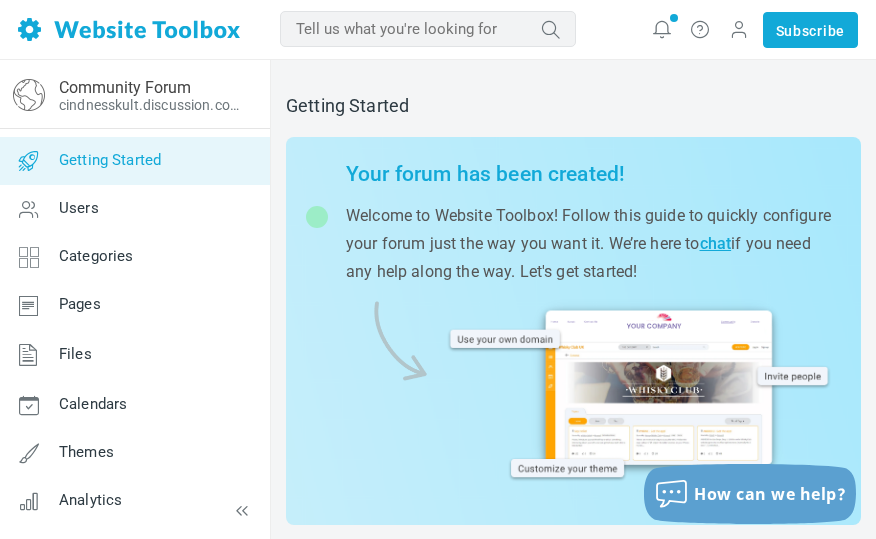 scroll, scrollTop: 0, scrollLeft: 0, axis: both 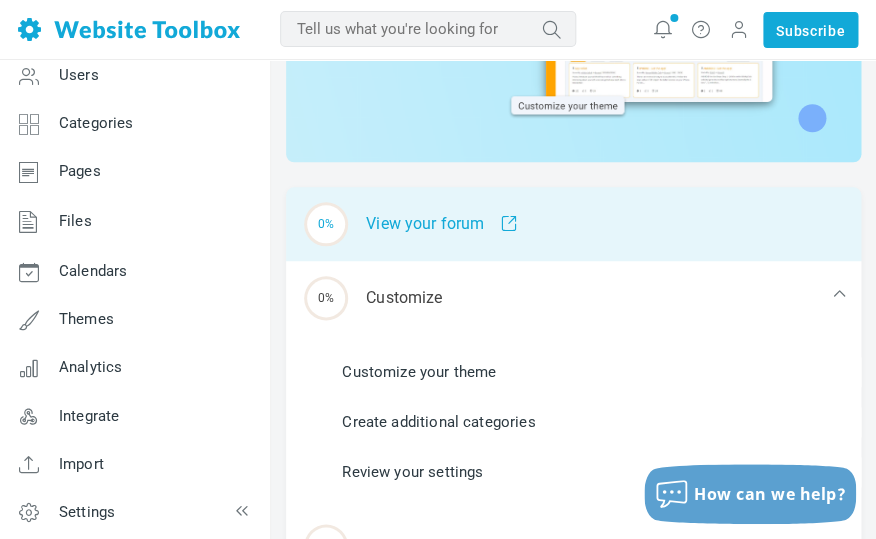 click on "0%
View your forum" at bounding box center [573, 224] 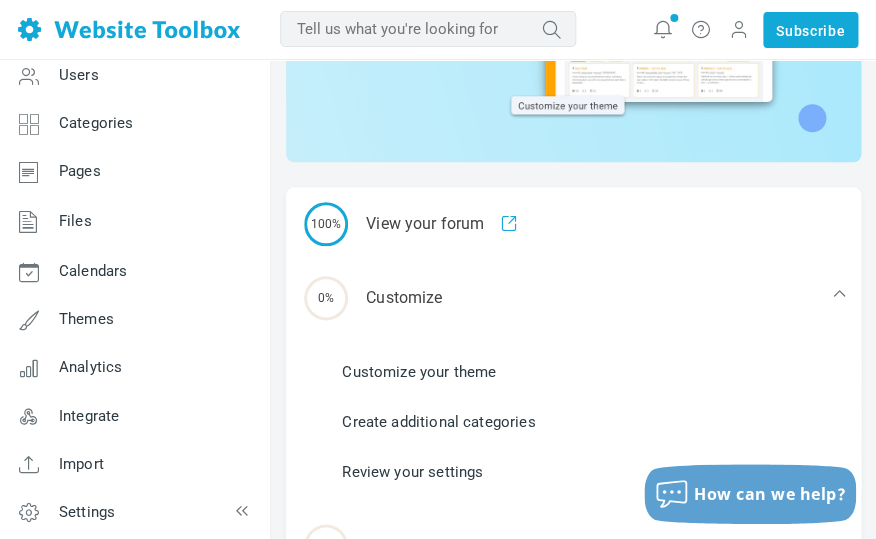 click on "Customize your theme" at bounding box center [419, 372] 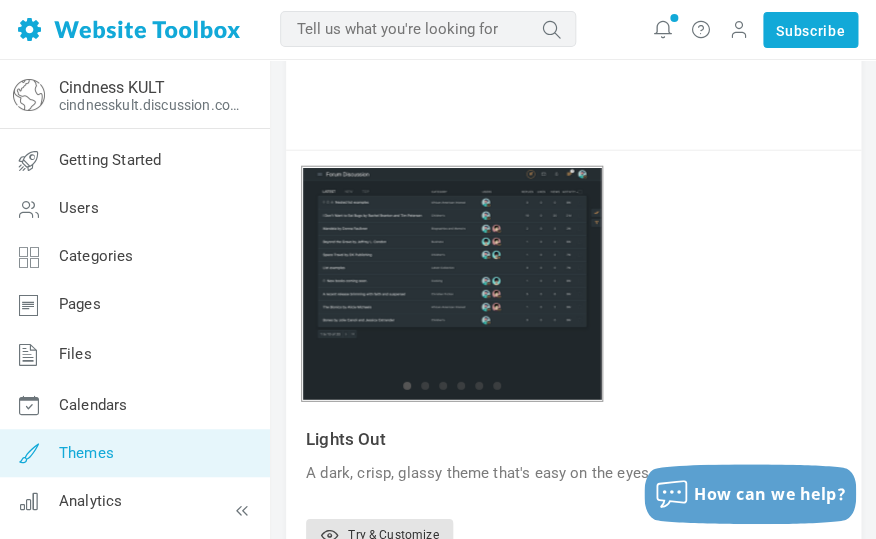 scroll, scrollTop: 1054, scrollLeft: 0, axis: vertical 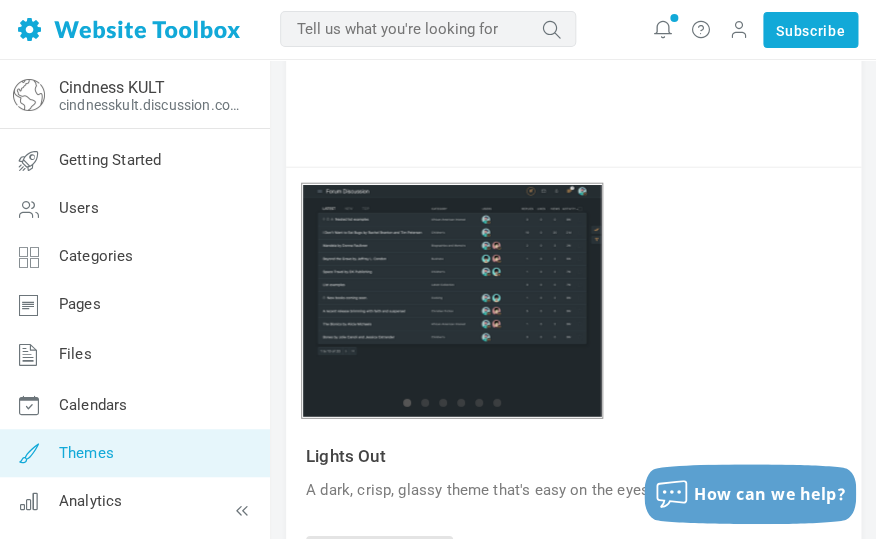 click on "1 2 3 4 5 6" at bounding box center (452, 301) 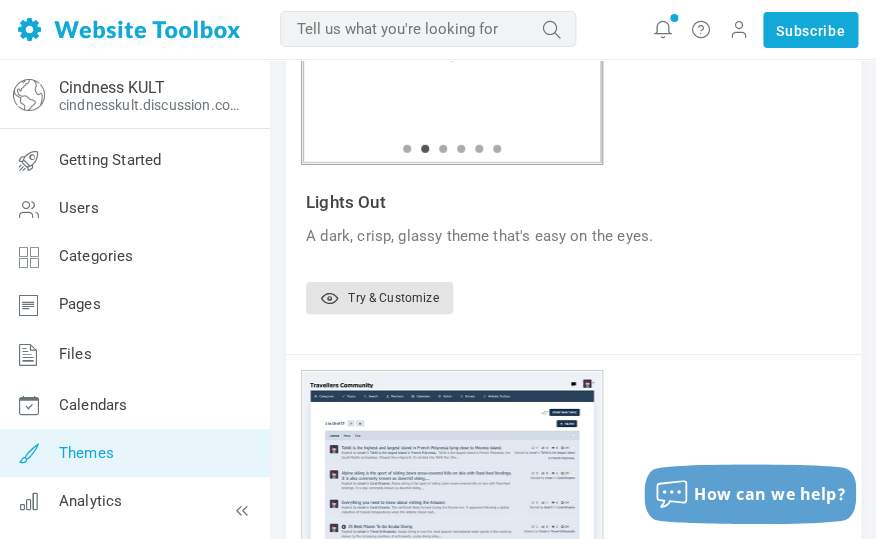 scroll, scrollTop: 1189, scrollLeft: 0, axis: vertical 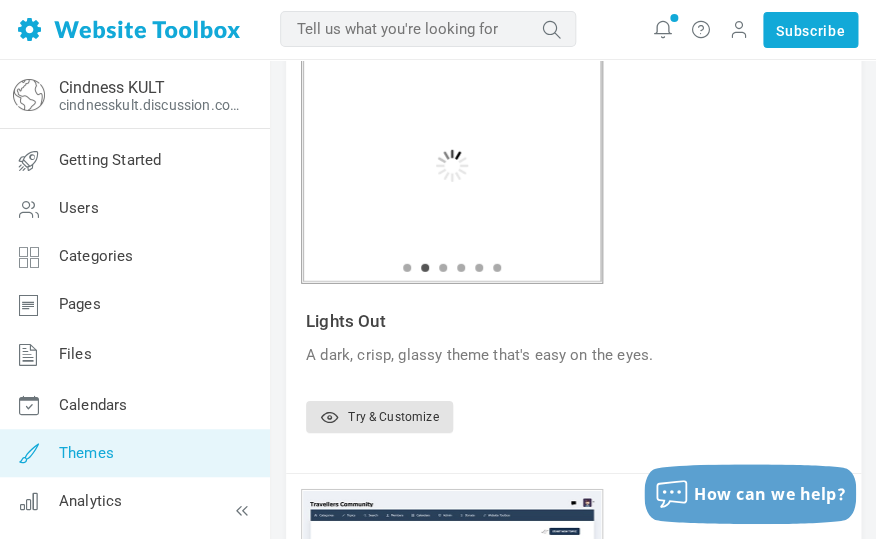 click on "1 2 3 4 5 6" at bounding box center [452, -819] 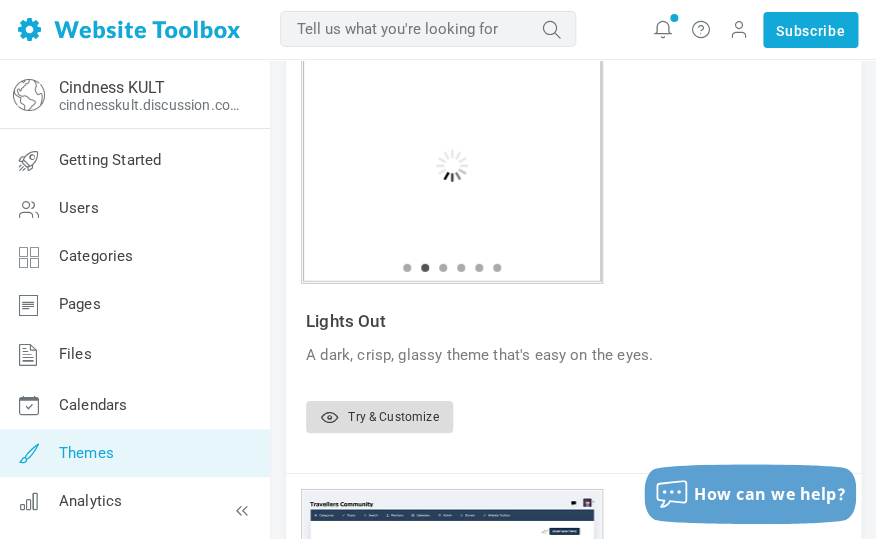 click on "Try & Customize" at bounding box center (379, 417) 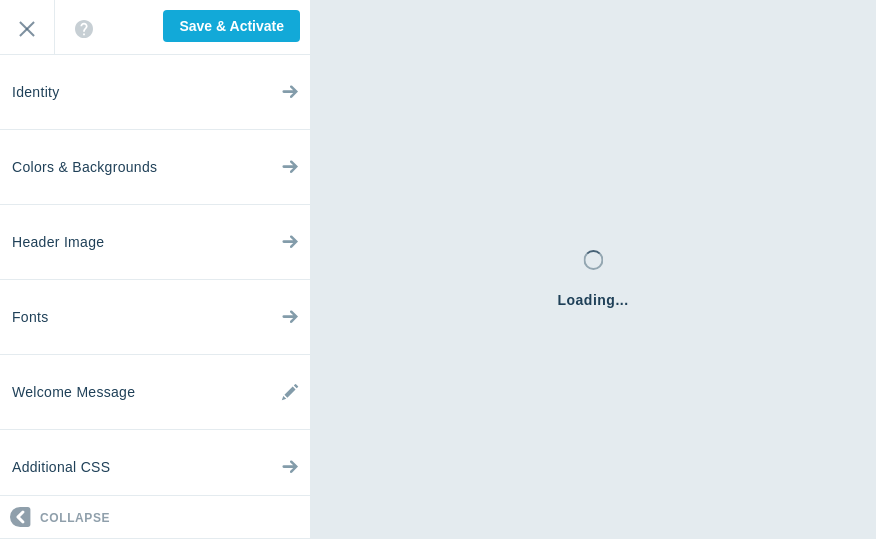 scroll, scrollTop: 0, scrollLeft: 0, axis: both 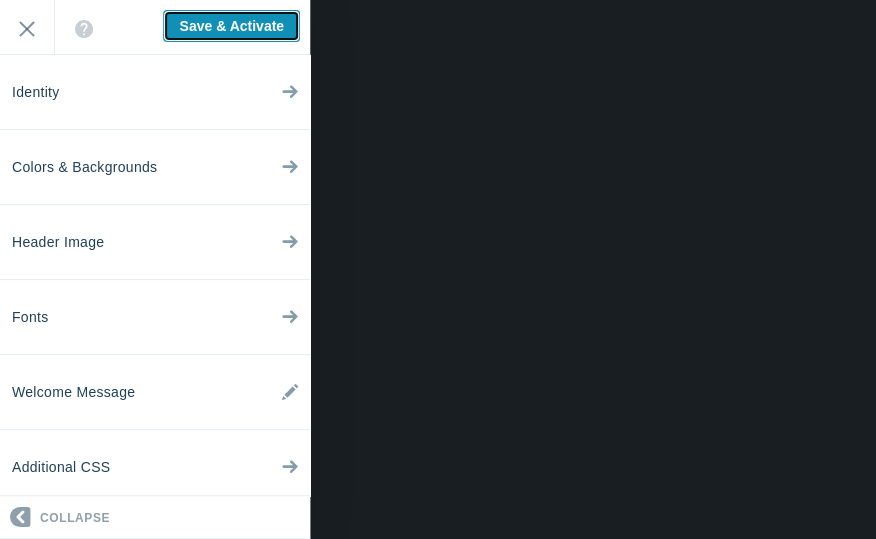 click on "Save & Activate" at bounding box center [231, 26] 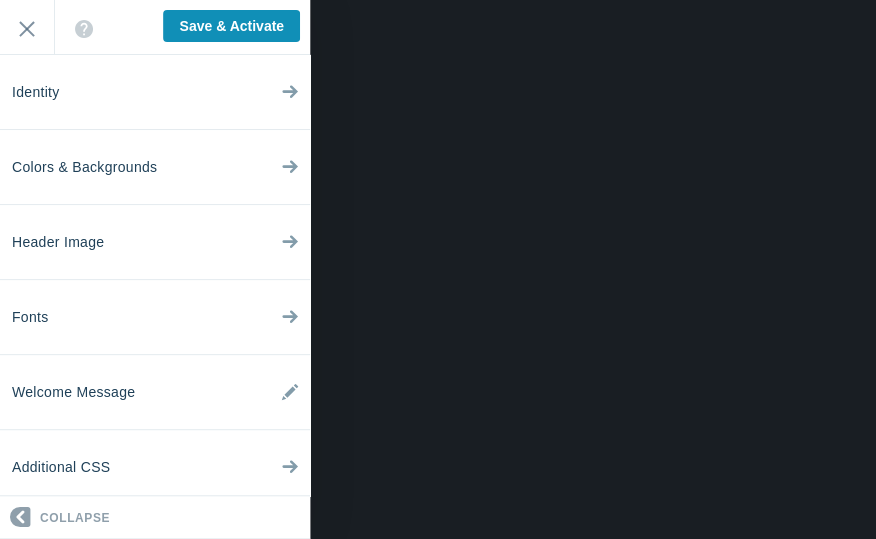 type on "Saving..." 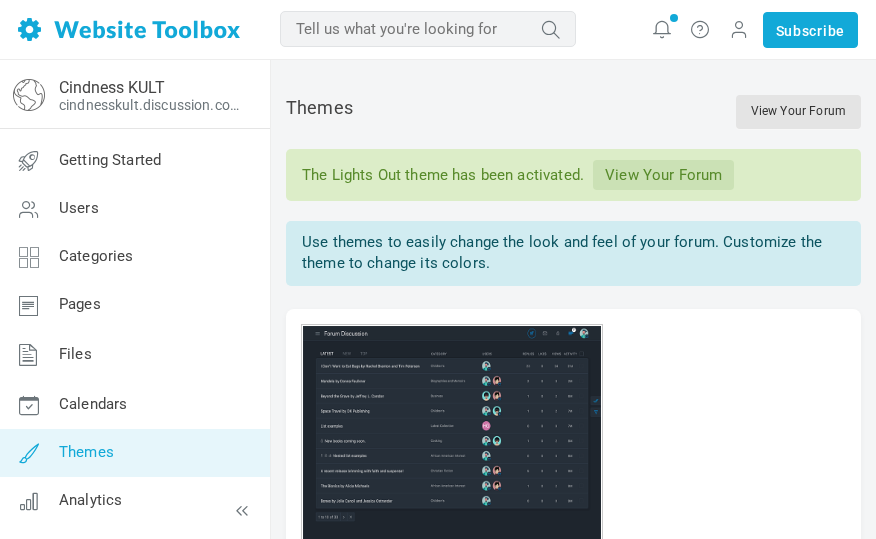 scroll, scrollTop: 0, scrollLeft: 0, axis: both 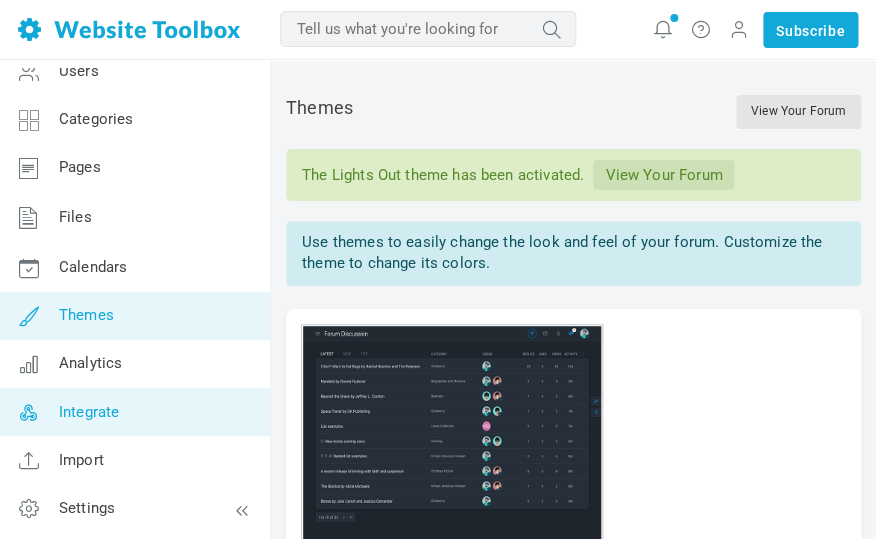 click on "Integrate" at bounding box center [134, 412] 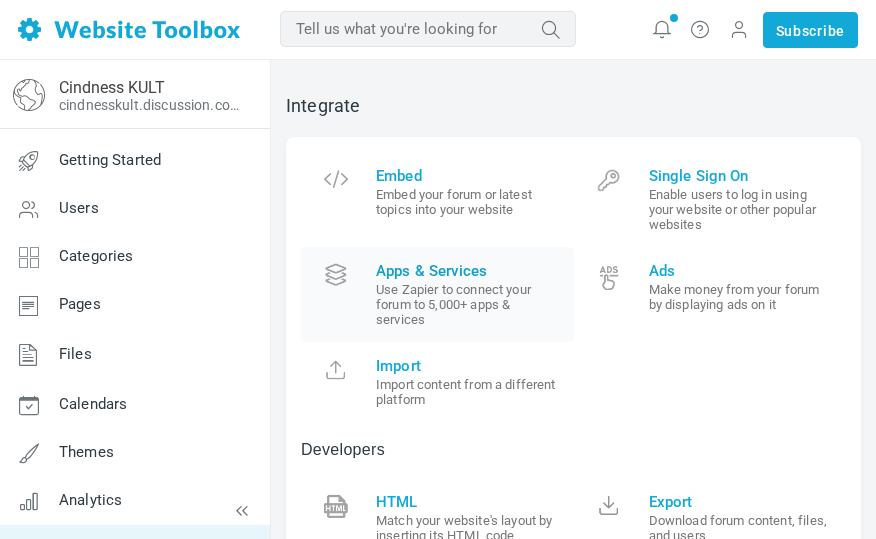 scroll, scrollTop: 0, scrollLeft: 0, axis: both 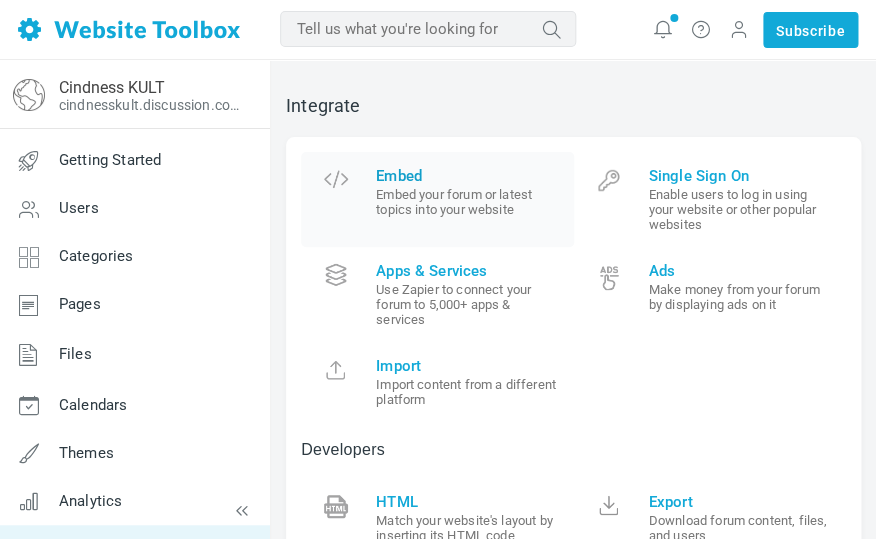click on "Embed" at bounding box center [467, 176] 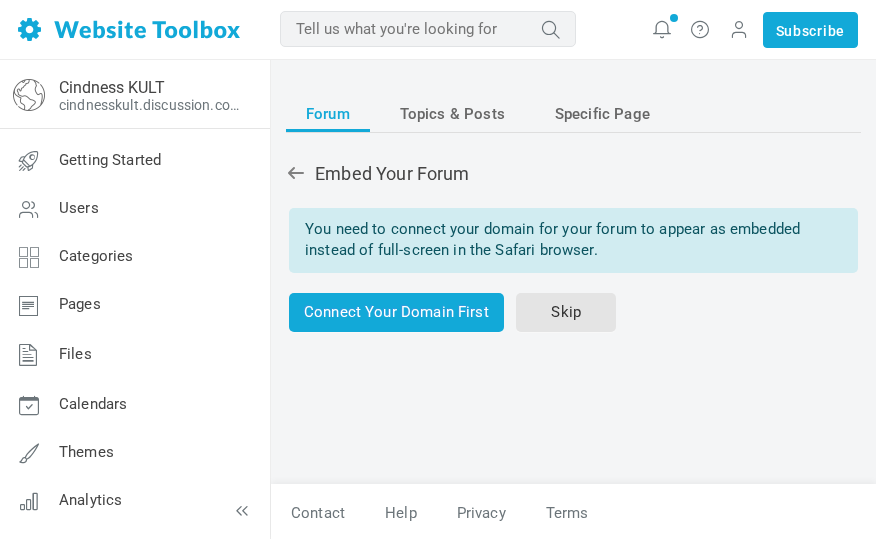 scroll, scrollTop: 0, scrollLeft: 0, axis: both 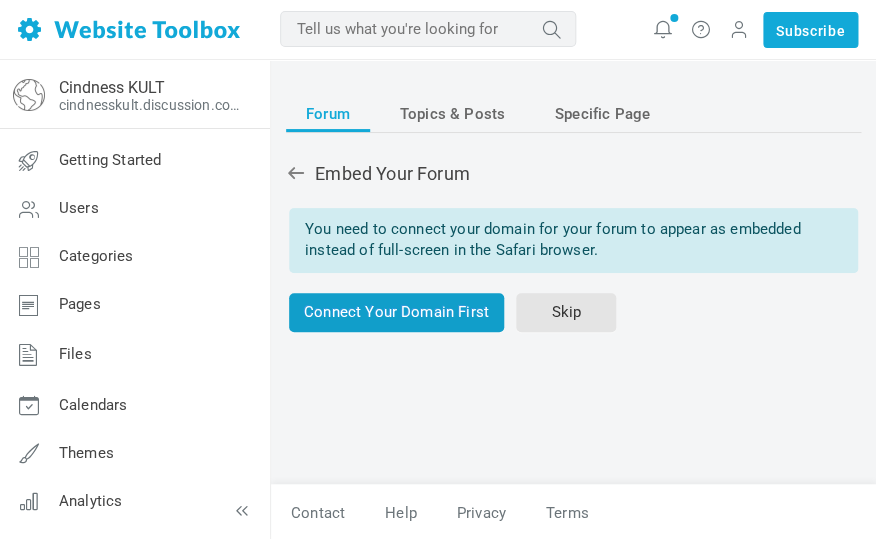 click on "Connect Your Domain First" at bounding box center [396, 312] 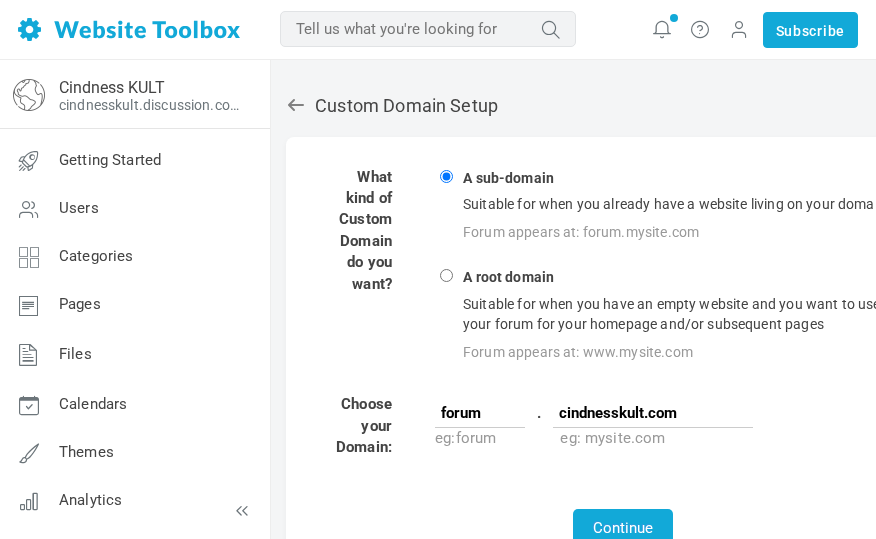 scroll, scrollTop: 0, scrollLeft: 0, axis: both 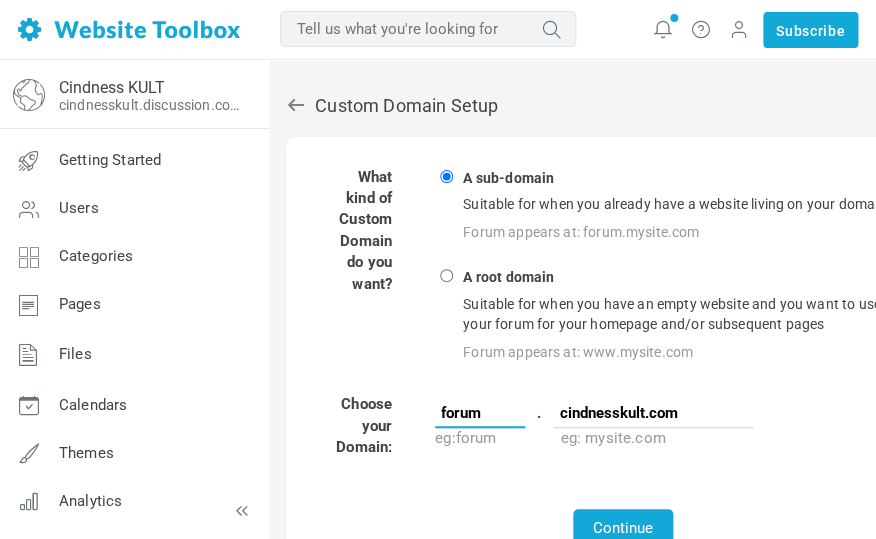 click on "forum" at bounding box center [480, 413] 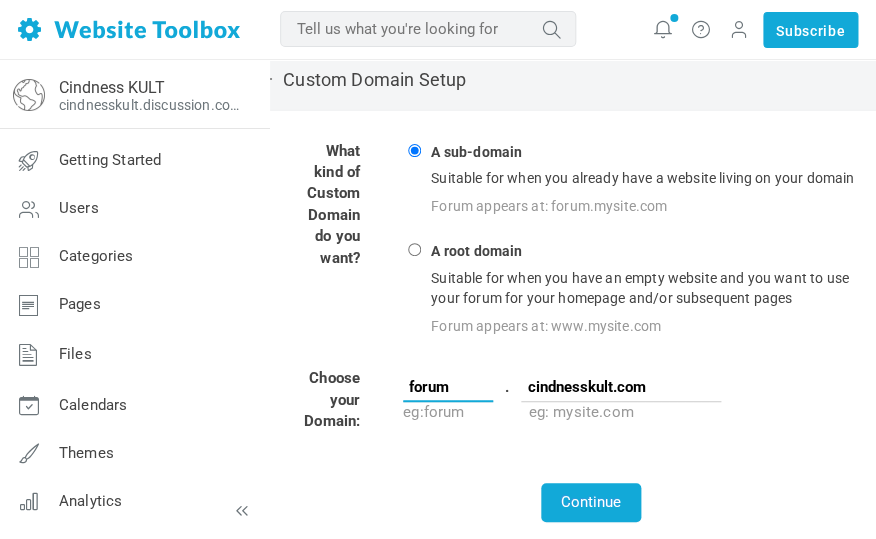 scroll, scrollTop: 0, scrollLeft: 32, axis: horizontal 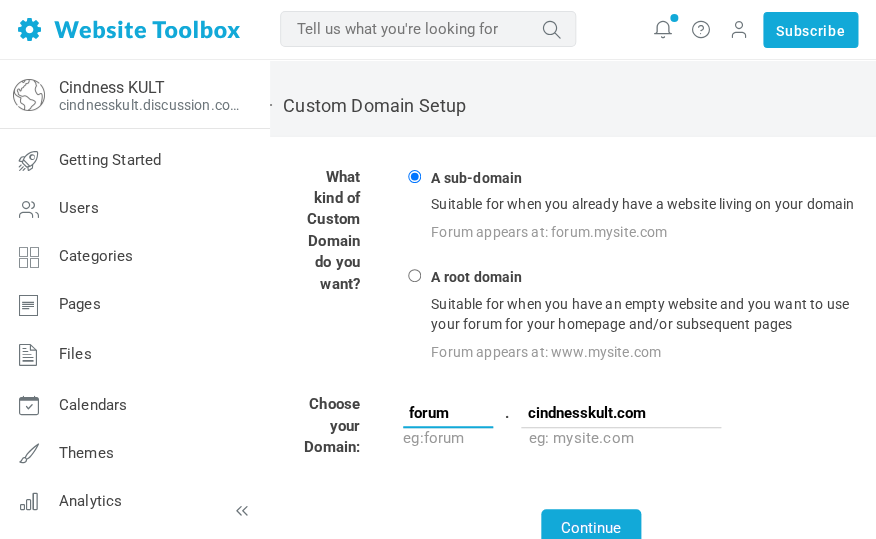 click on "forum" at bounding box center (448, 413) 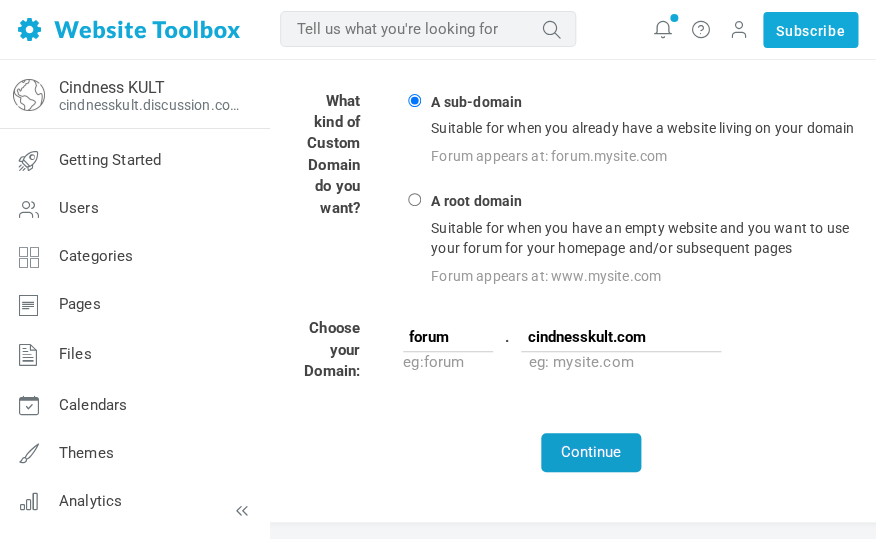click on "Continue" at bounding box center (591, 452) 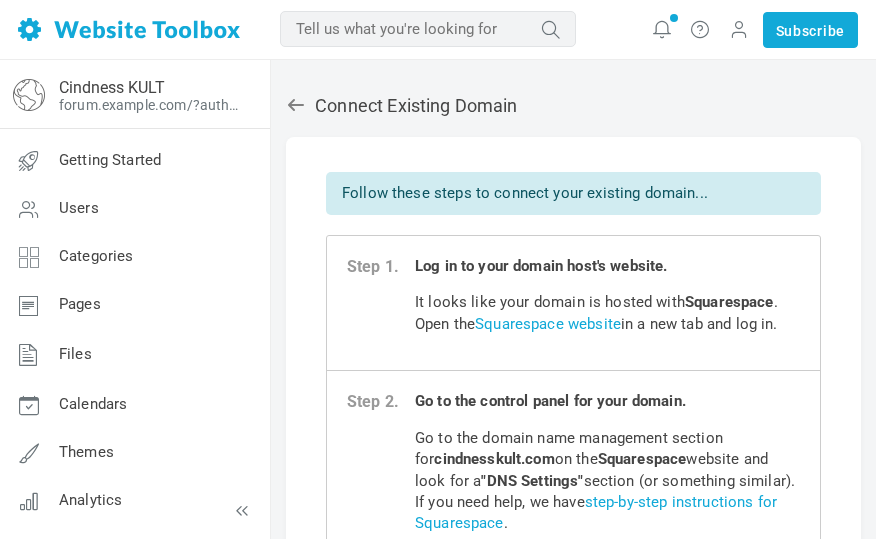 scroll, scrollTop: 0, scrollLeft: 0, axis: both 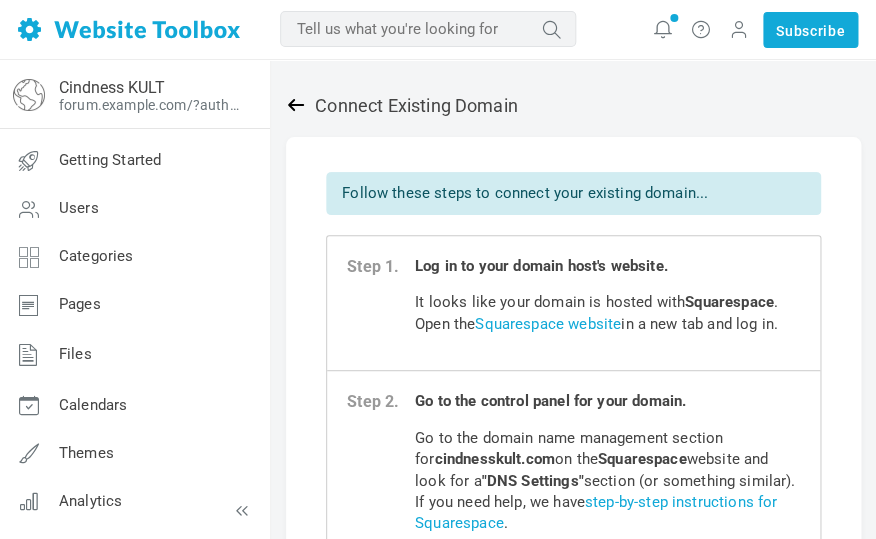 click 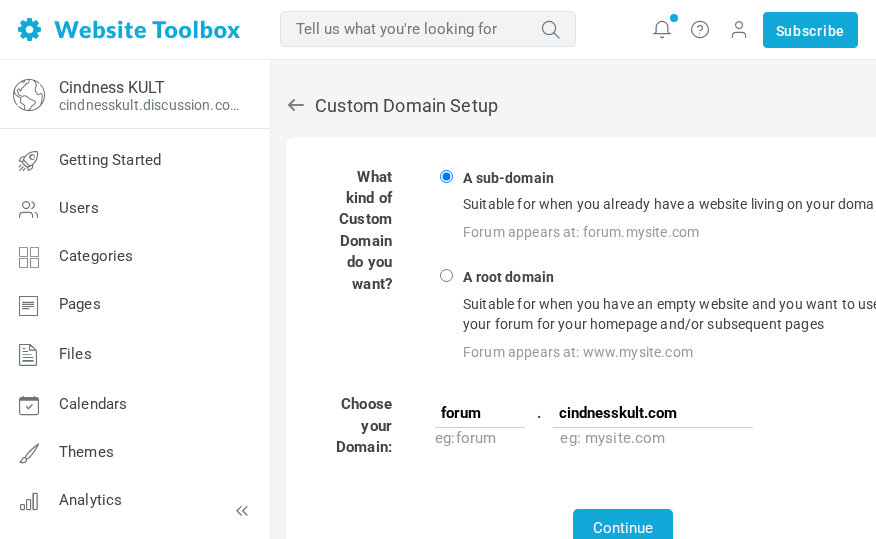 scroll, scrollTop: 0, scrollLeft: 0, axis: both 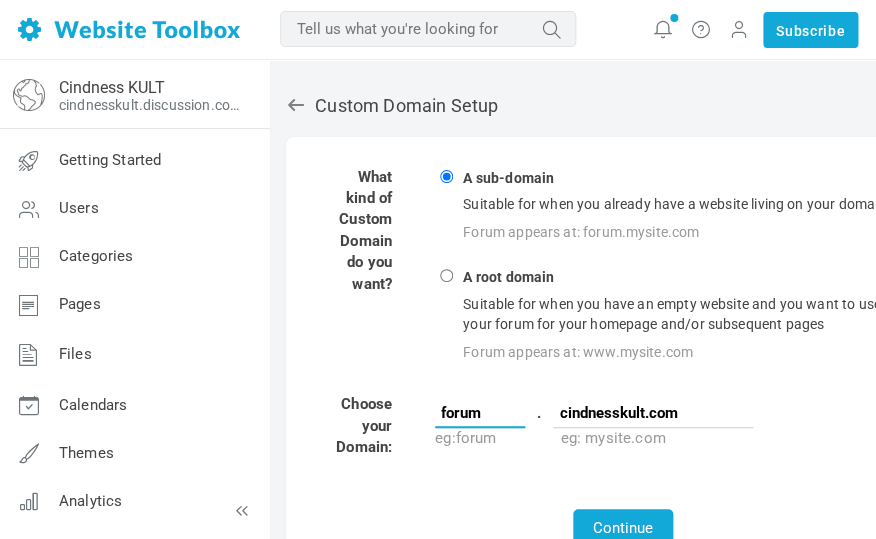 click on "forum" at bounding box center [480, 413] 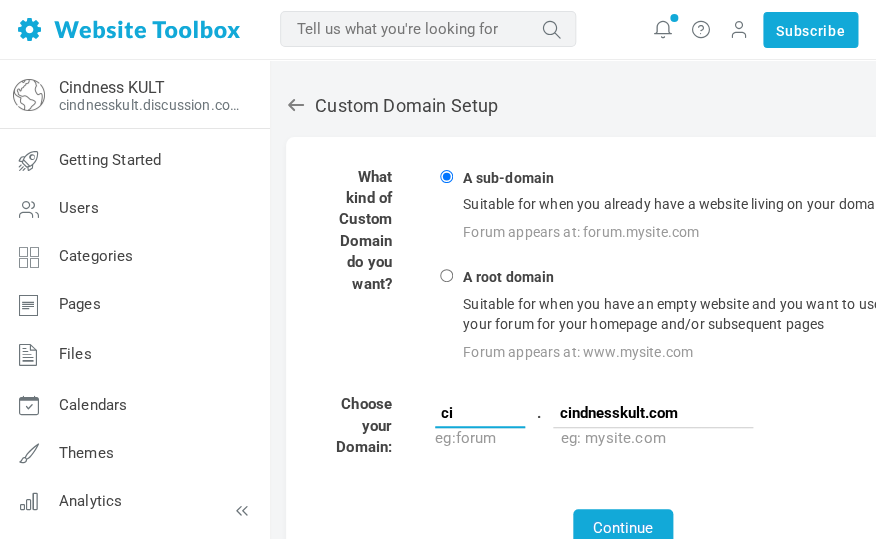type on "c" 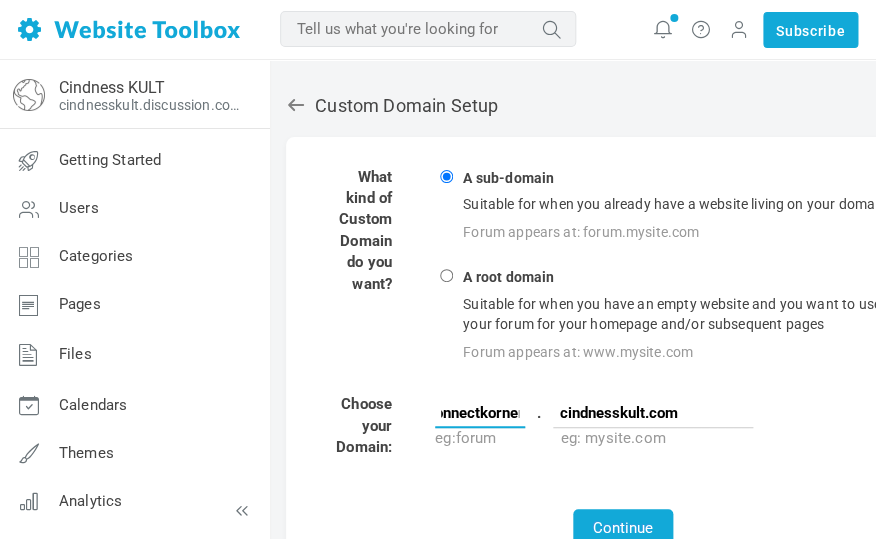 scroll, scrollTop: 0, scrollLeft: 20, axis: horizontal 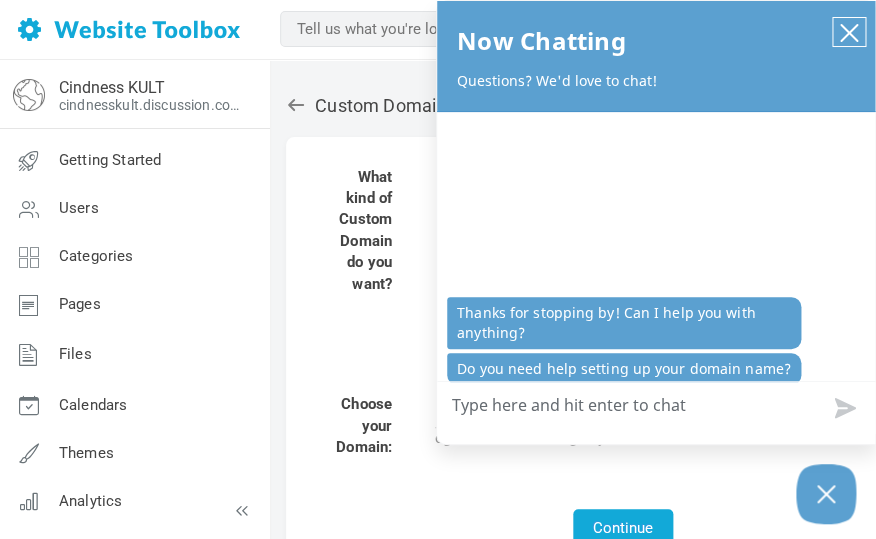 click 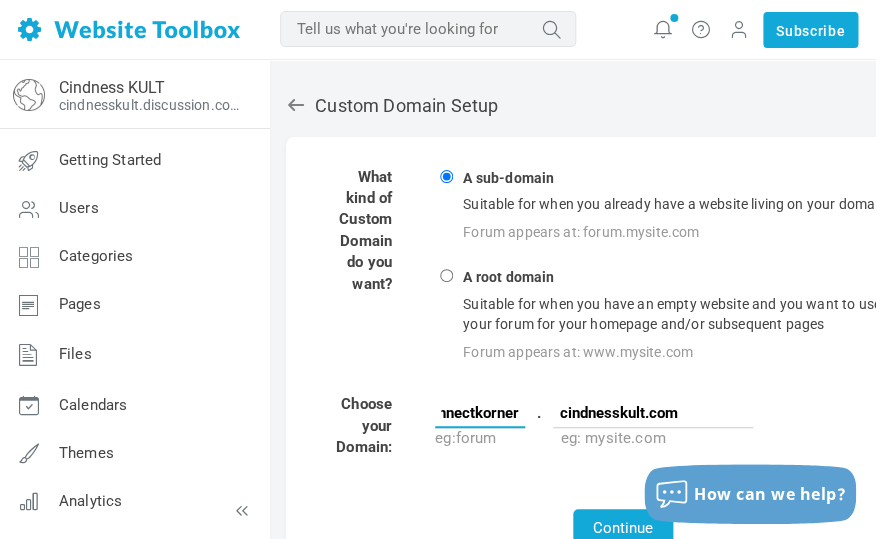 click on "connectkorner" at bounding box center [480, 413] 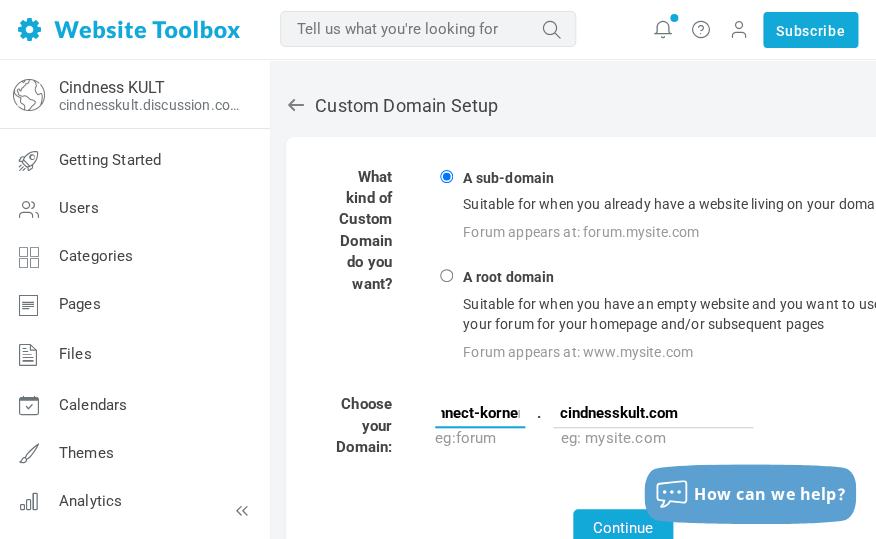 scroll, scrollTop: 0, scrollLeft: 26, axis: horizontal 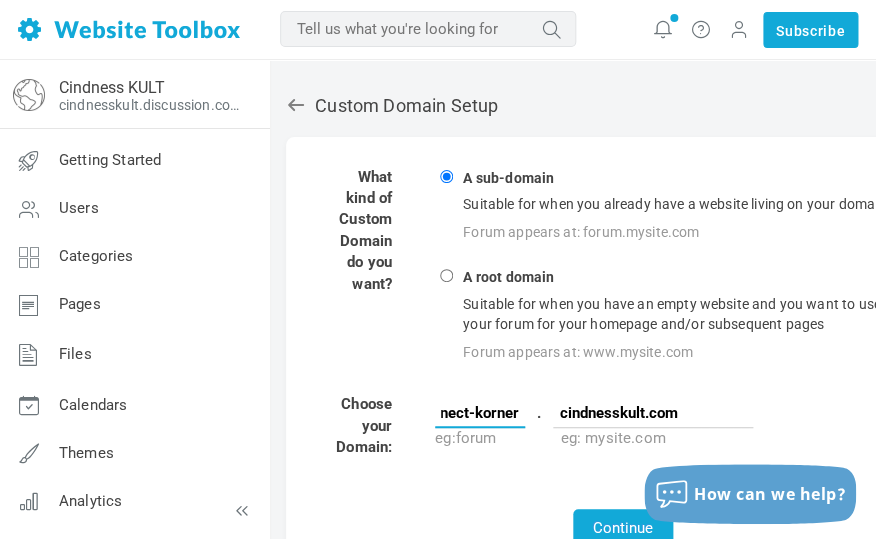 drag, startPoint x: 504, startPoint y: 408, endPoint x: 620, endPoint y: 415, distance: 116.21101 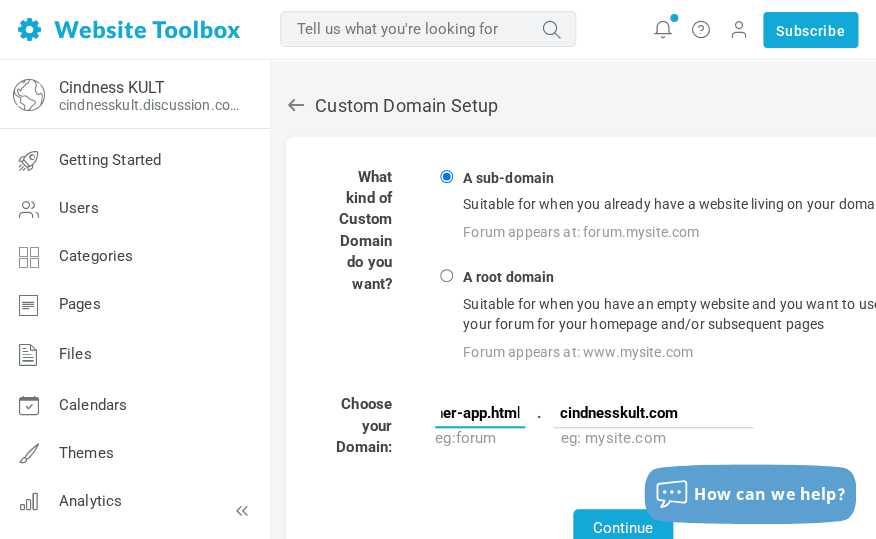 scroll, scrollTop: 0, scrollLeft: 91, axis: horizontal 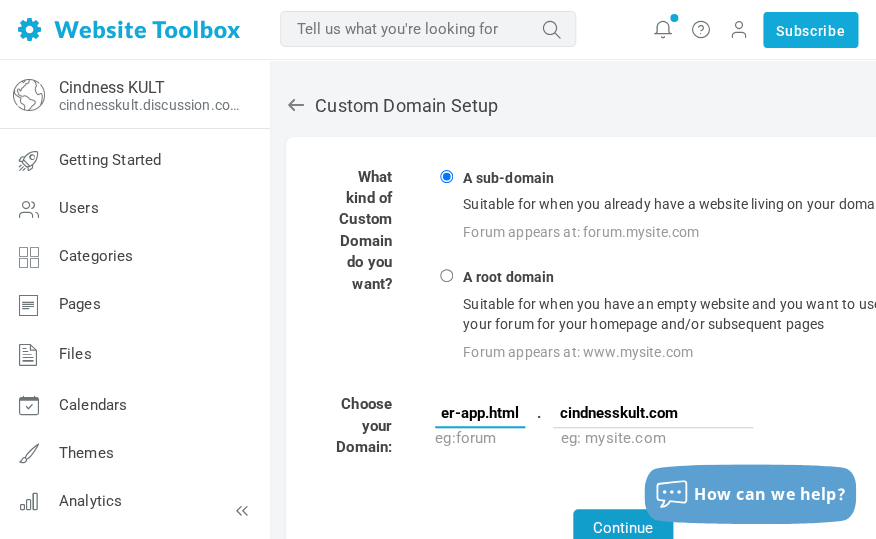 type on "connect-korner-app.html" 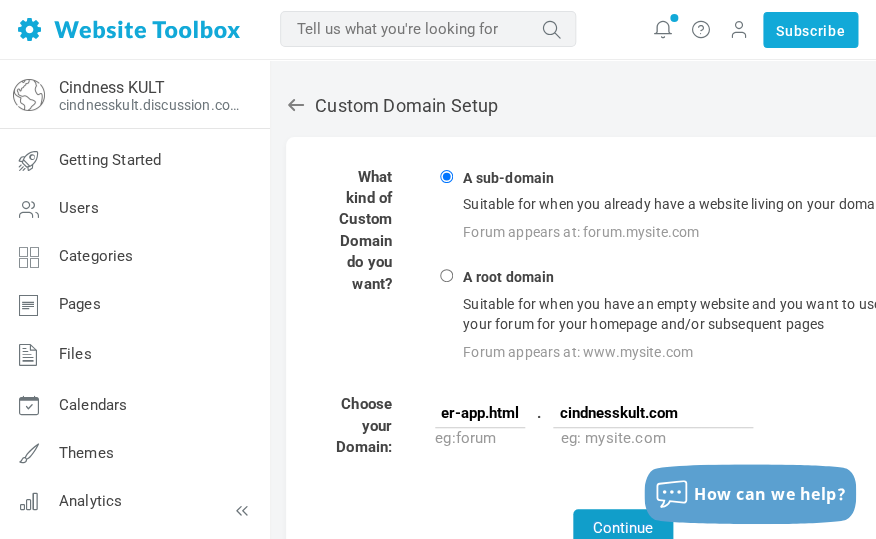 click on "Continue" at bounding box center (623, 528) 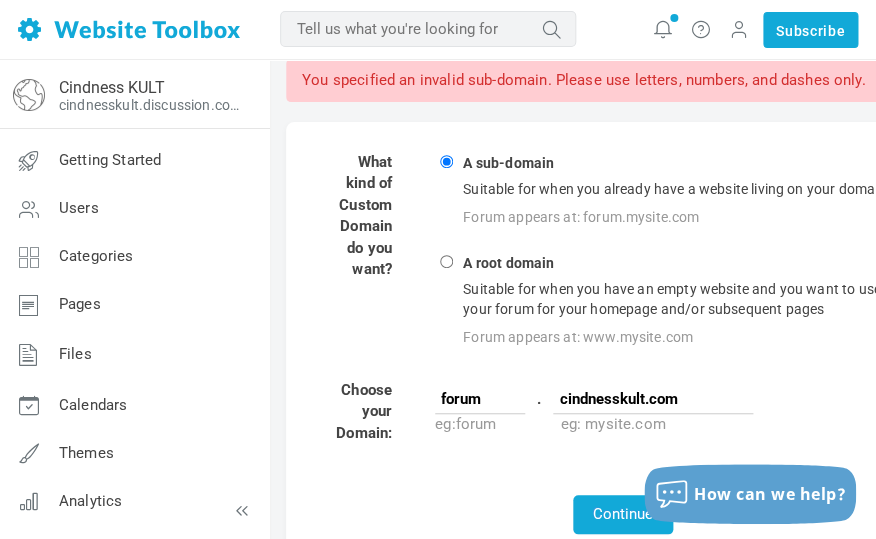 scroll, scrollTop: 79, scrollLeft: 0, axis: vertical 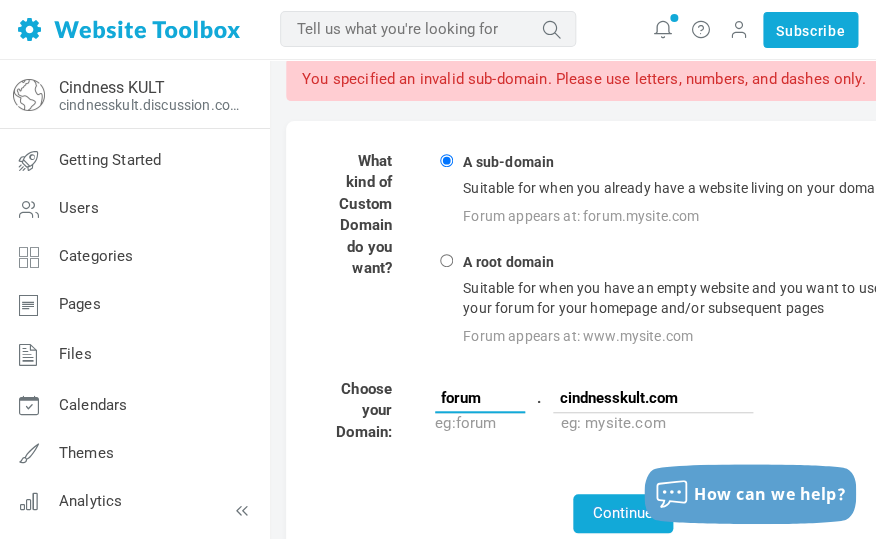click on "forum" at bounding box center (480, 398) 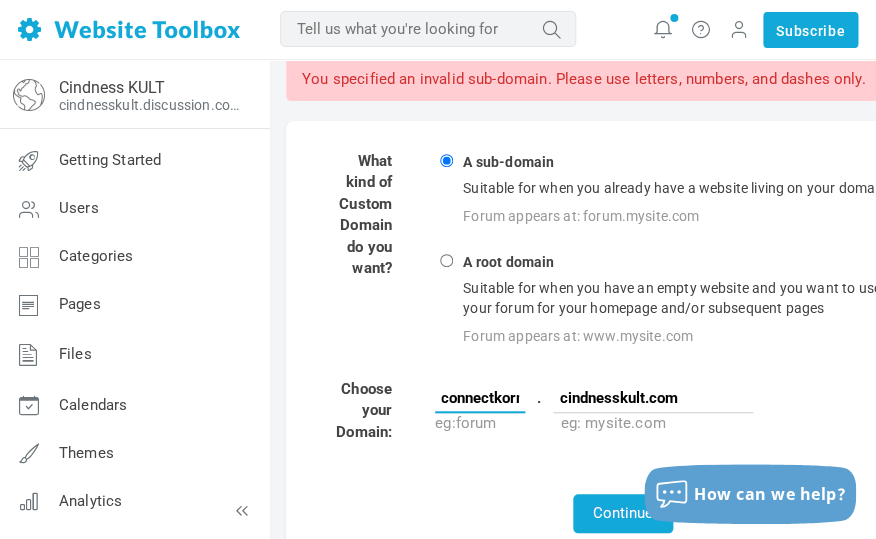 scroll, scrollTop: 0, scrollLeft: 20, axis: horizontal 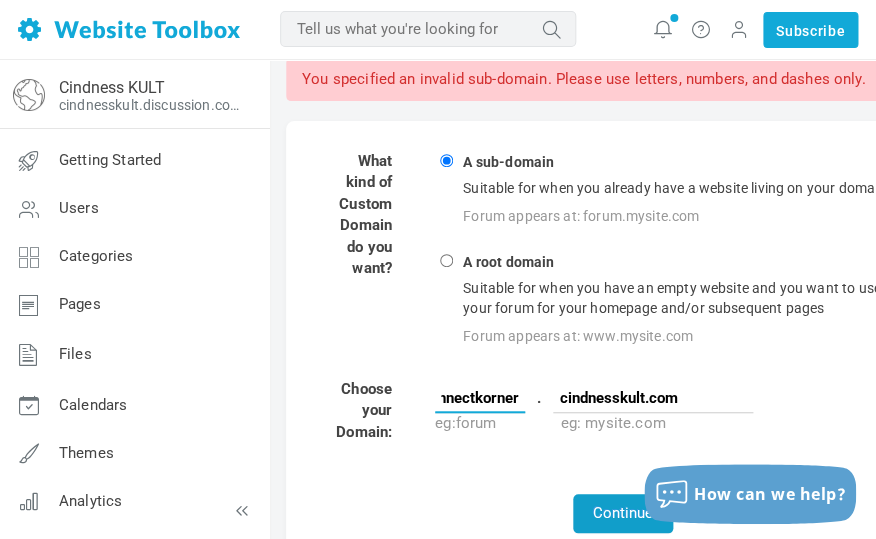 type on "connectkorner" 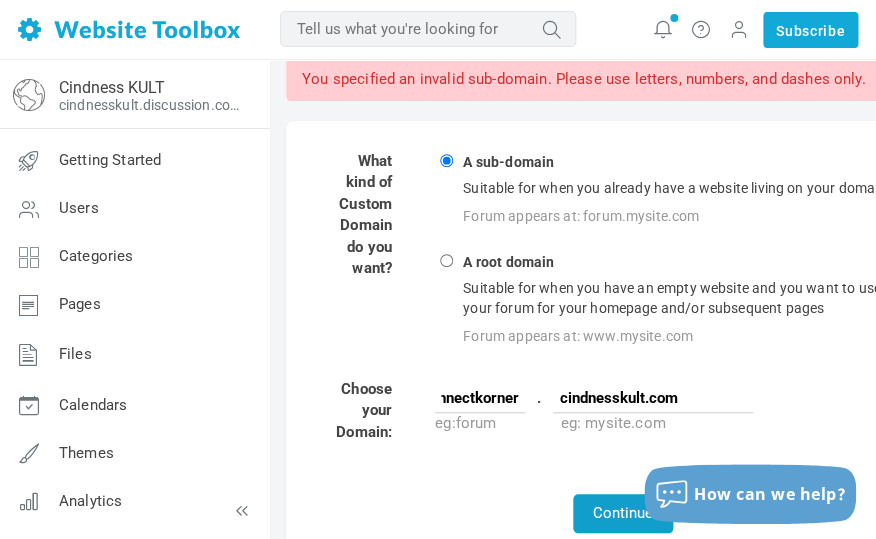 click on "Continue" at bounding box center (623, 513) 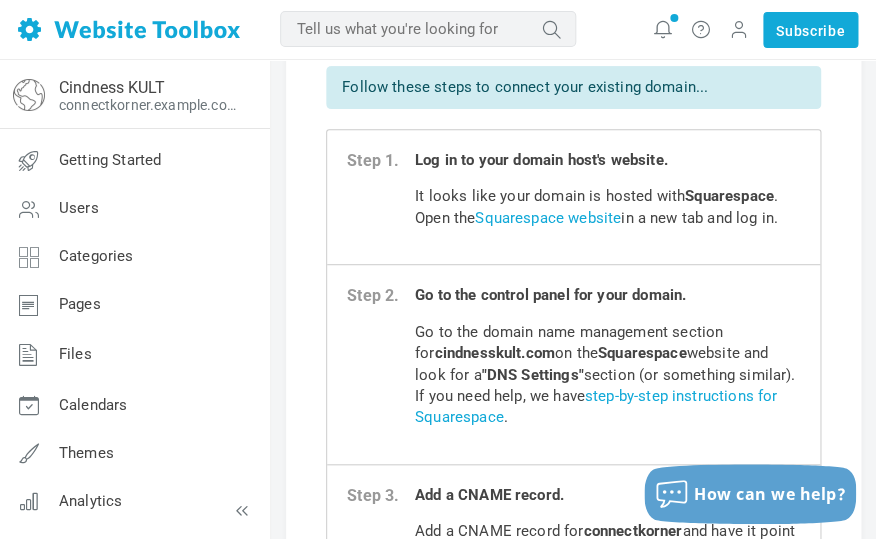 scroll, scrollTop: 165, scrollLeft: 0, axis: vertical 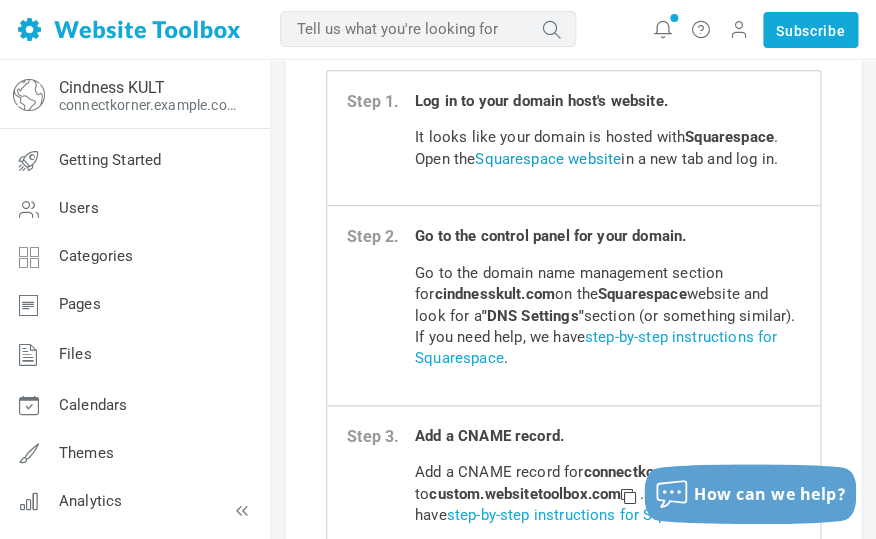 click on "Squarespace website" at bounding box center [548, 159] 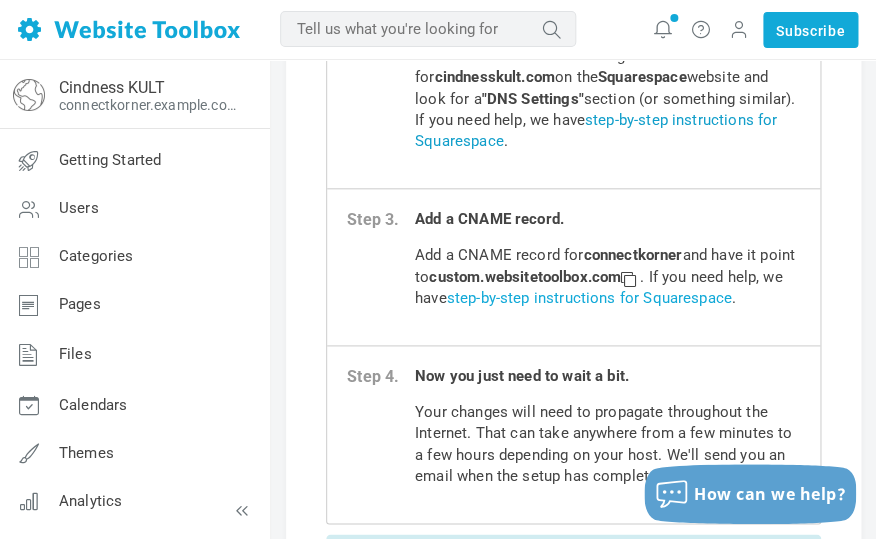scroll, scrollTop: 397, scrollLeft: 0, axis: vertical 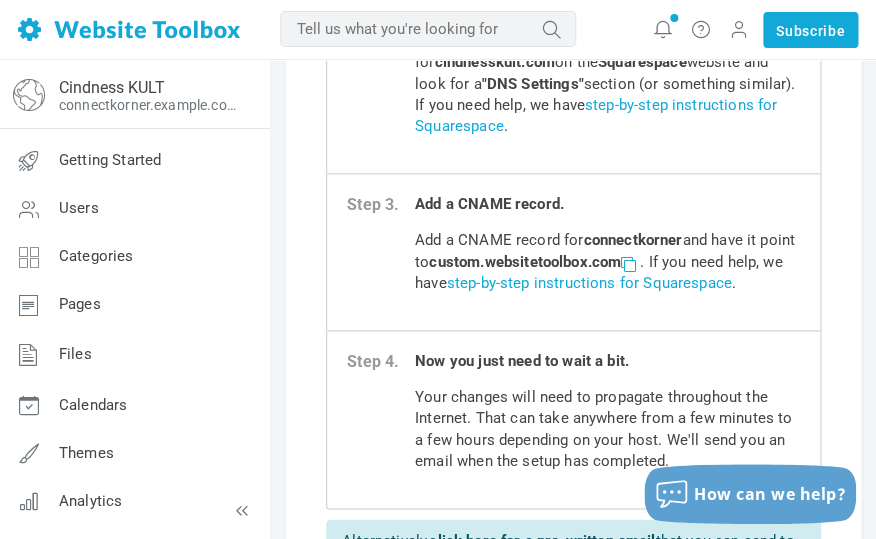 click at bounding box center [628, 263] 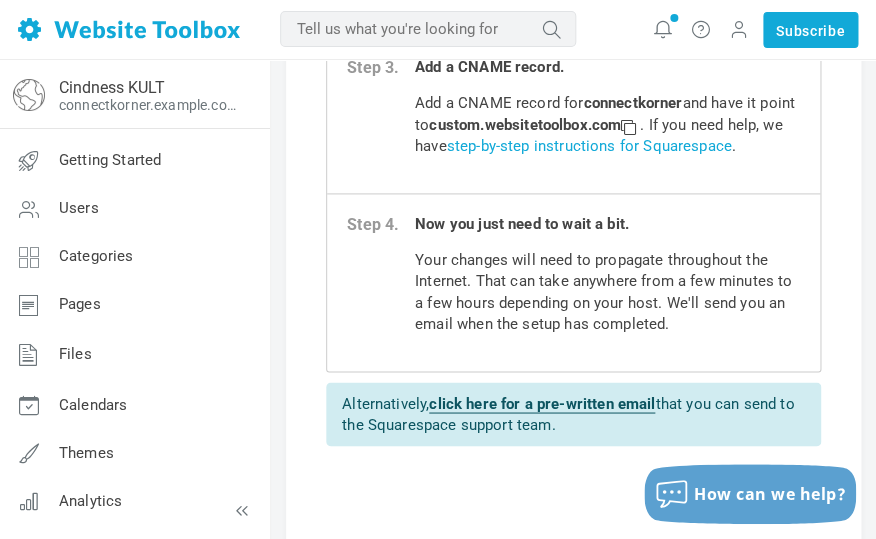 scroll, scrollTop: 442, scrollLeft: 0, axis: vertical 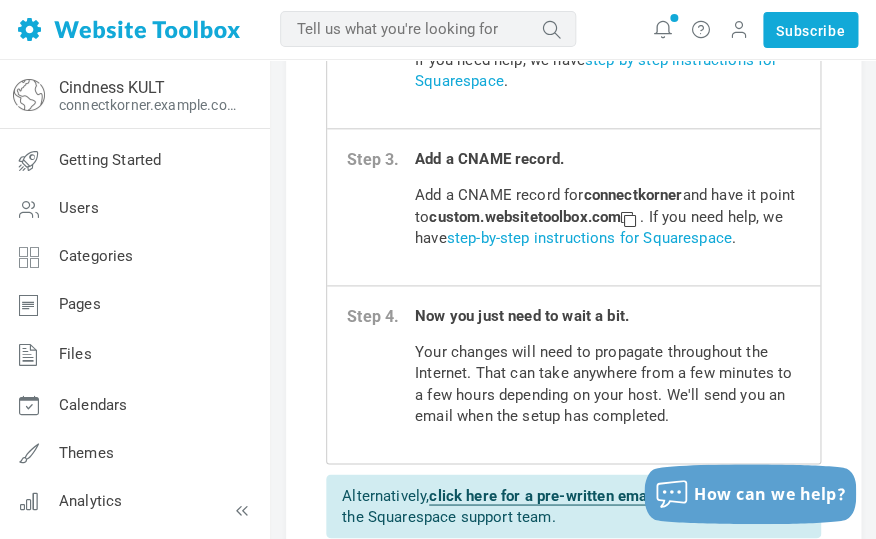 drag, startPoint x: 585, startPoint y: 196, endPoint x: 684, endPoint y: 199, distance: 99.04544 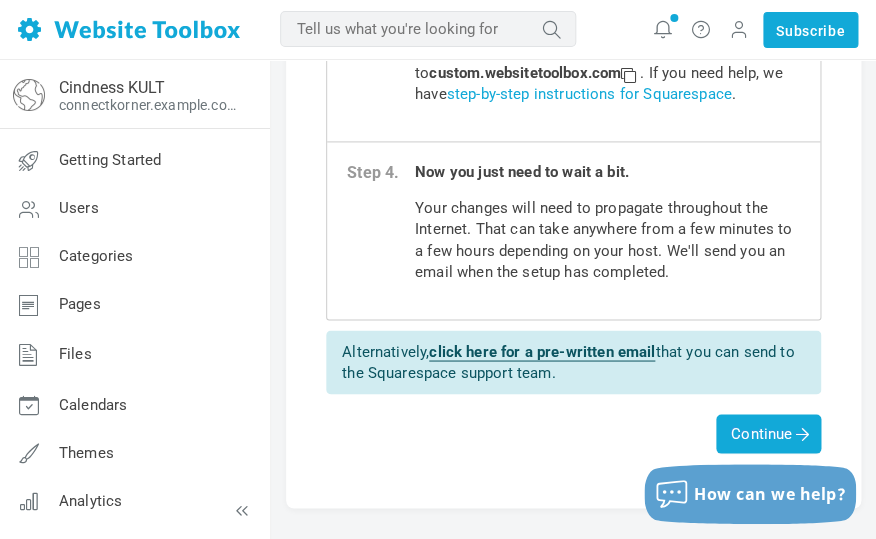 scroll, scrollTop: 684, scrollLeft: 0, axis: vertical 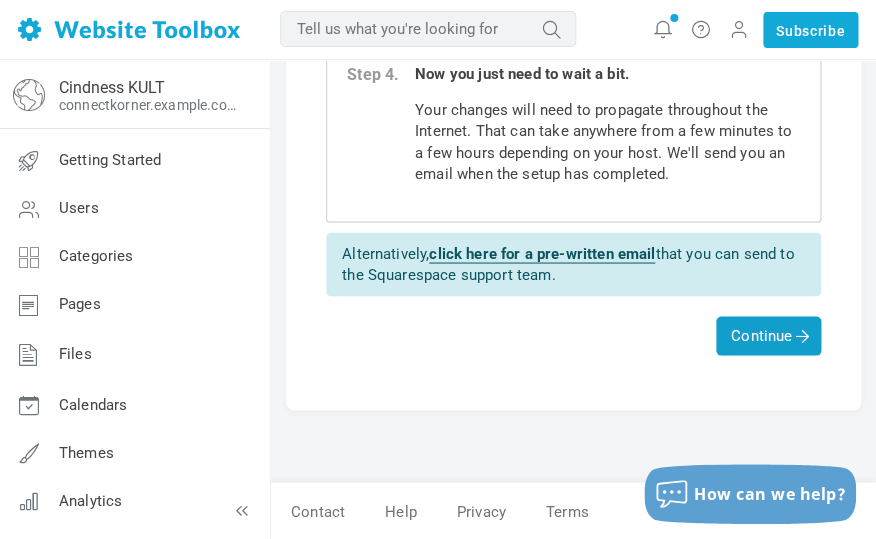 click at bounding box center (799, 332) 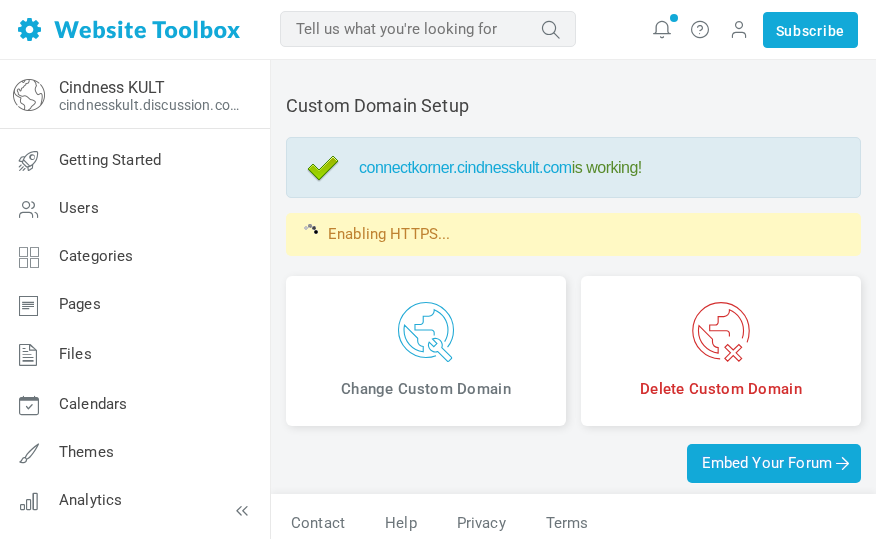 scroll, scrollTop: 0, scrollLeft: 0, axis: both 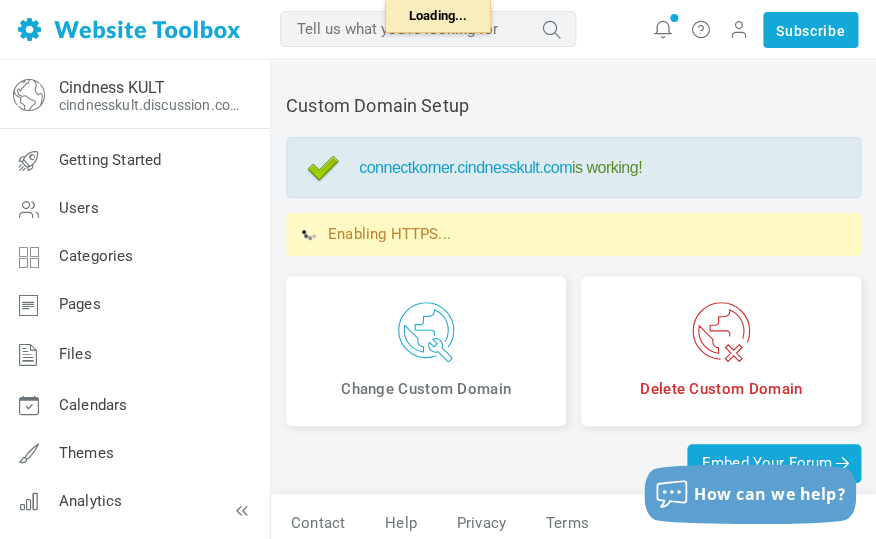 click on "connectkorner.cindnesskult.com" at bounding box center (465, 167) 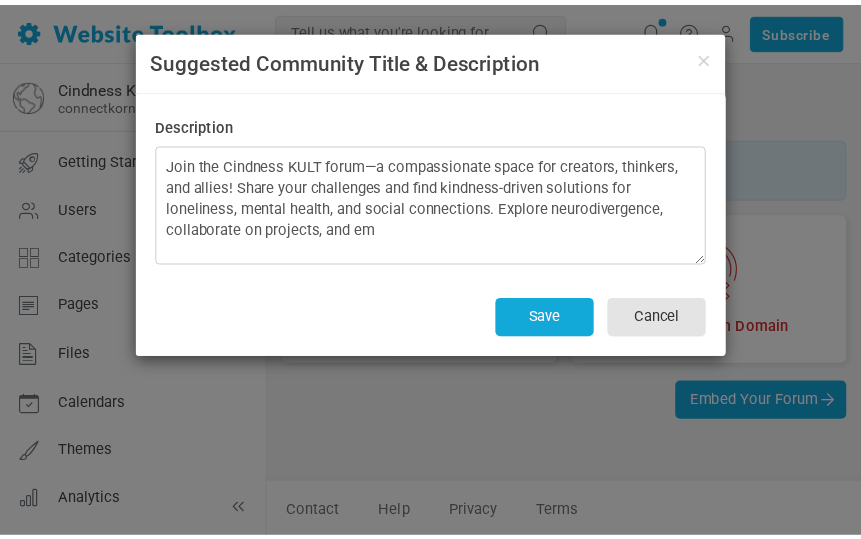 scroll, scrollTop: 0, scrollLeft: 0, axis: both 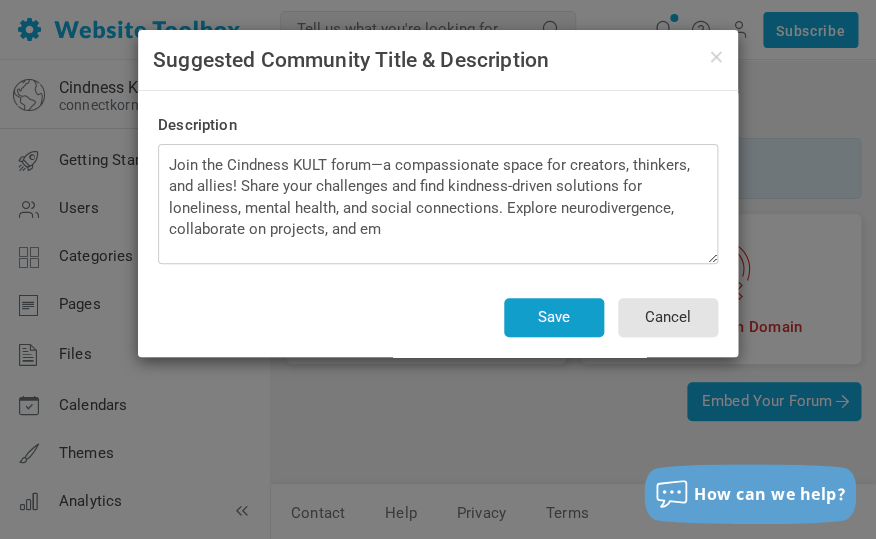 click on "Save" at bounding box center (554, 317) 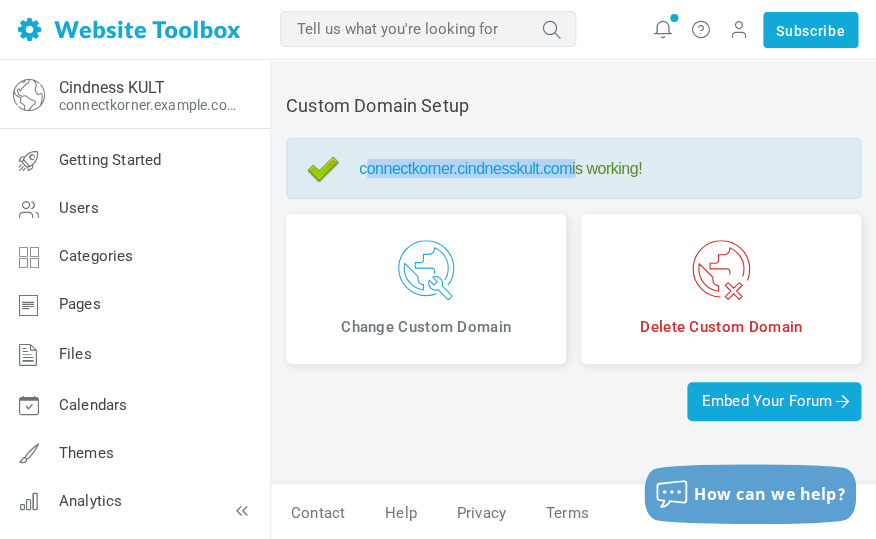 drag, startPoint x: 602, startPoint y: 170, endPoint x: 365, endPoint y: 161, distance: 237.17082 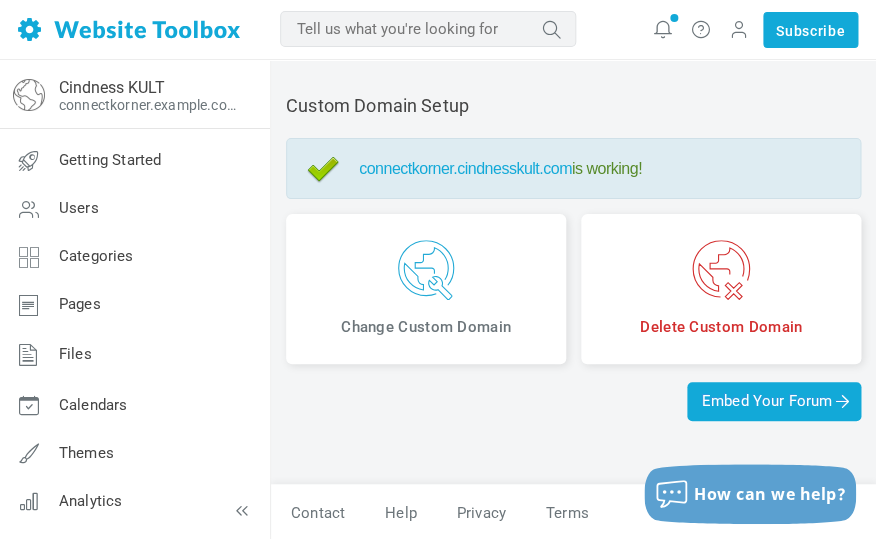 click on "connectkorner.example.com  is working!" at bounding box center (573, 168) 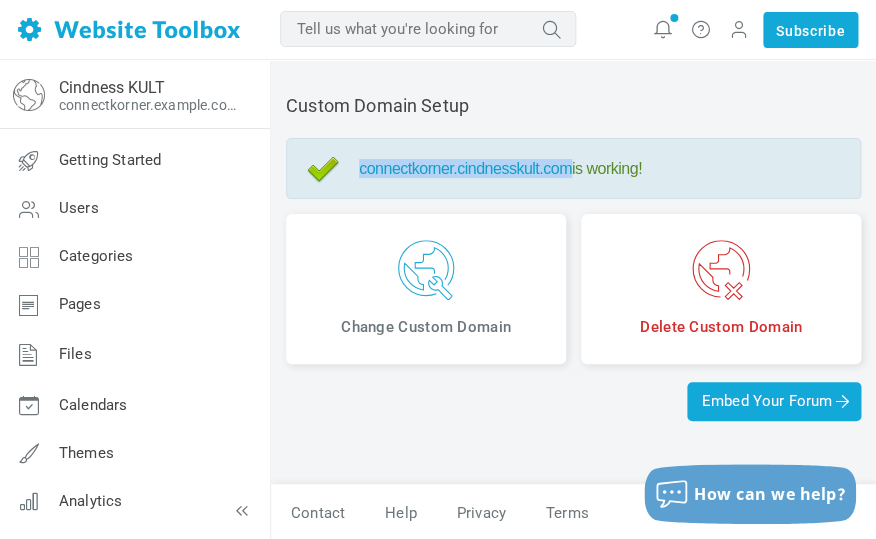 drag, startPoint x: 355, startPoint y: 172, endPoint x: 597, endPoint y: 174, distance: 242.00827 